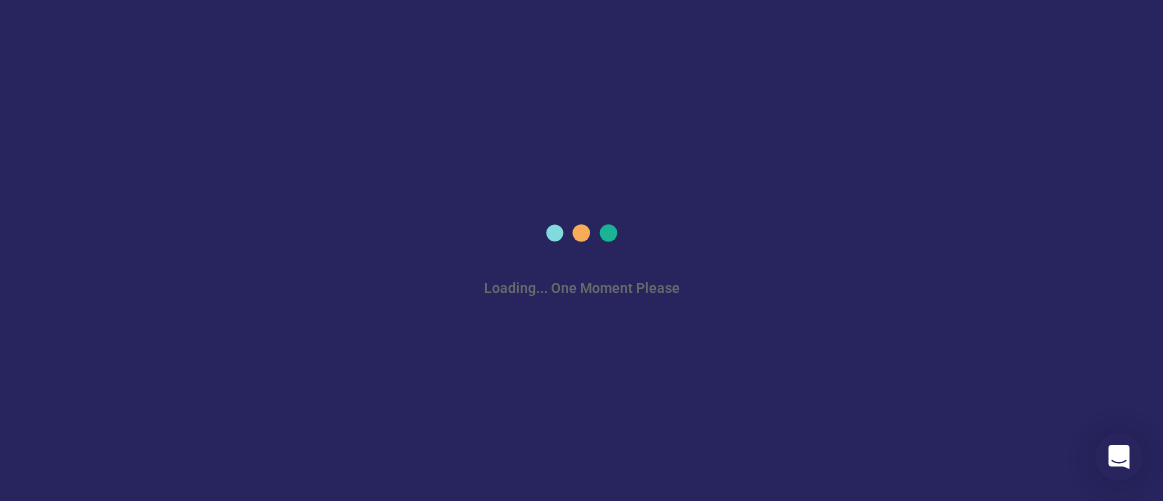scroll, scrollTop: 0, scrollLeft: 0, axis: both 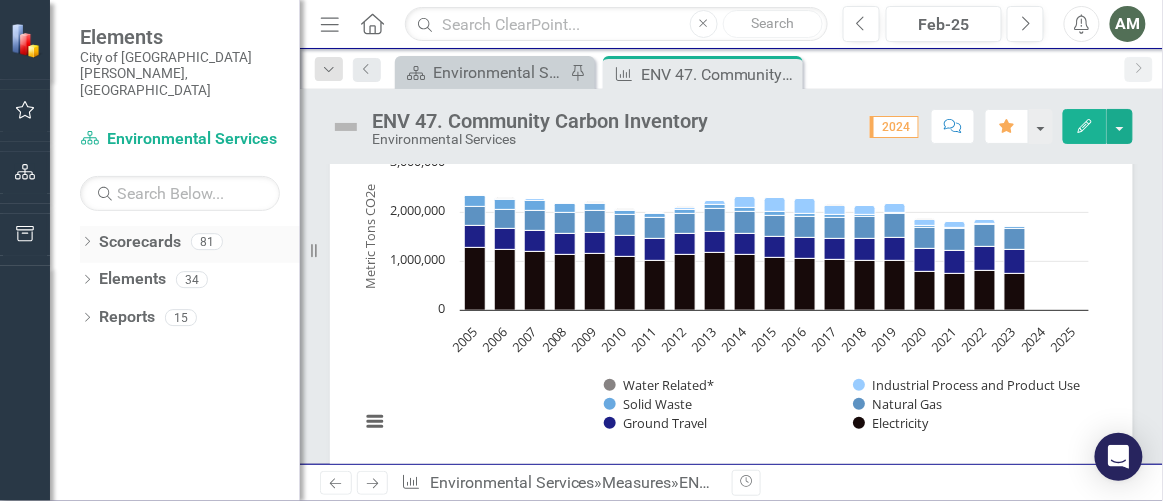 click on "Dropdown" 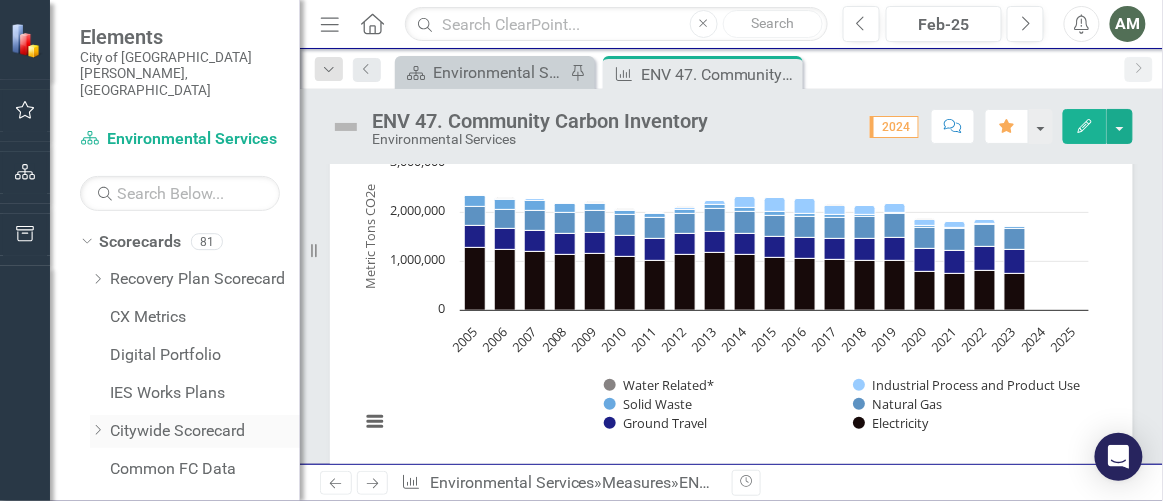 click on "Dropdown" 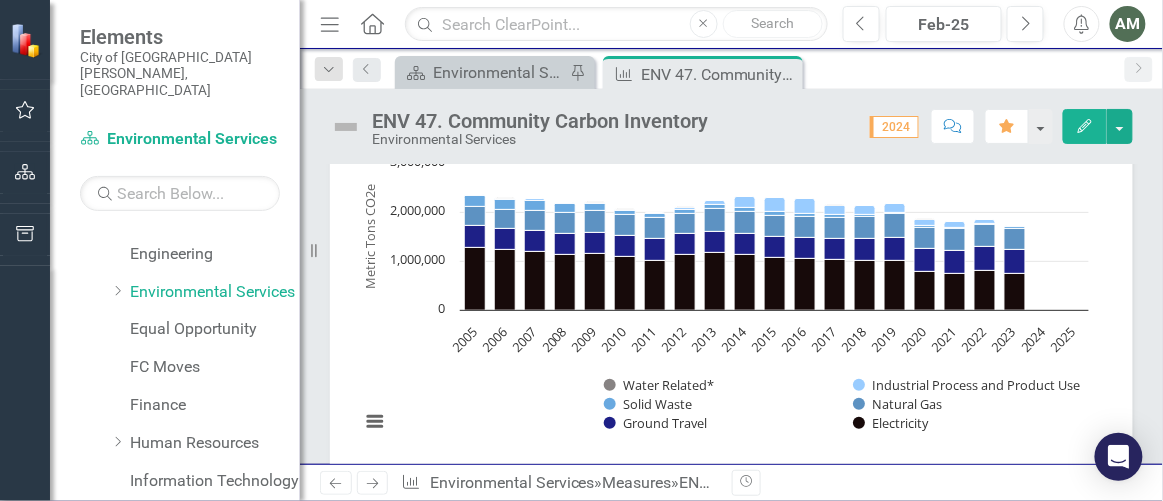 scroll, scrollTop: 708, scrollLeft: 0, axis: vertical 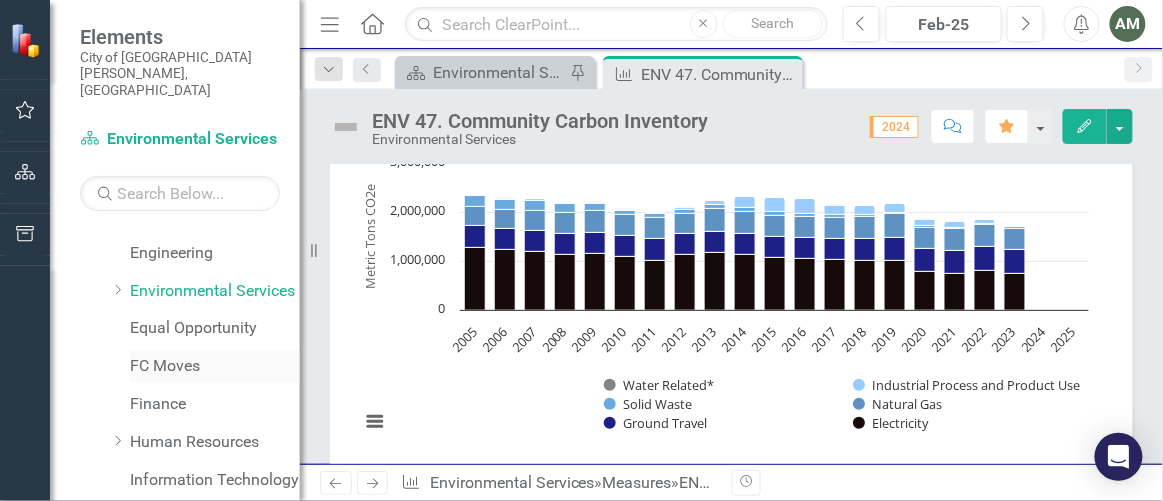 click on "FC Moves" at bounding box center [215, 366] 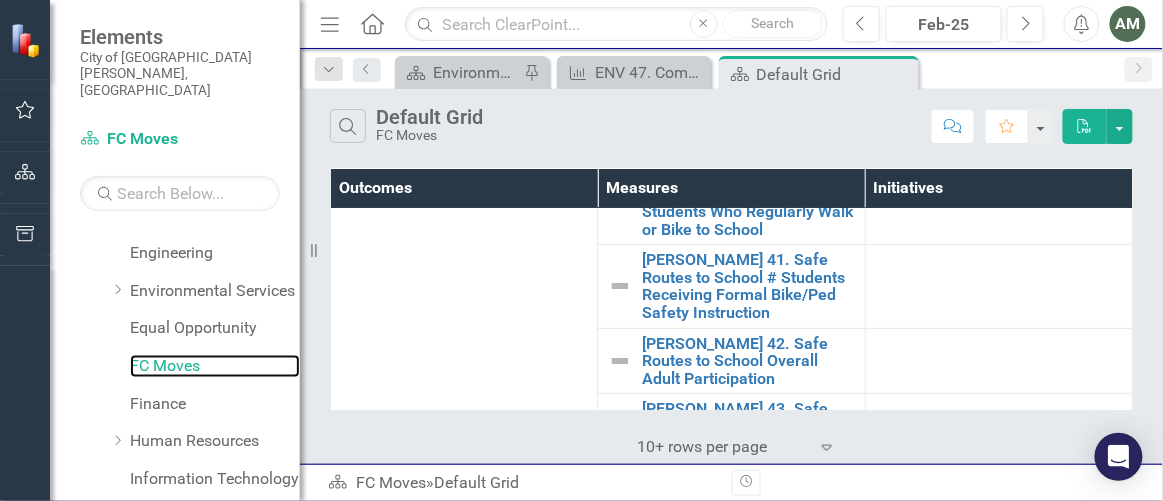 scroll, scrollTop: 0, scrollLeft: 0, axis: both 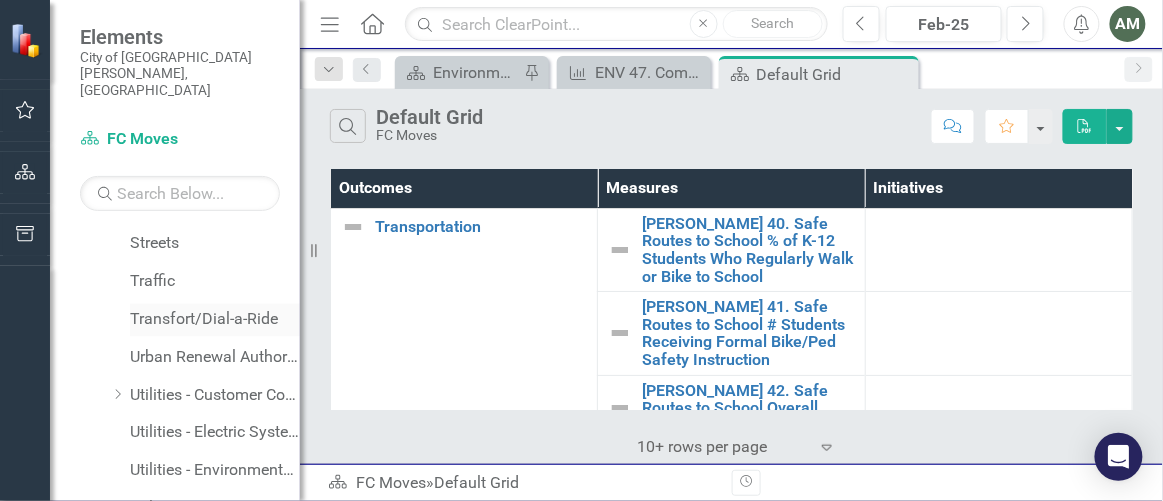 click on "Transfort/Dial-a-Ride" at bounding box center [215, 319] 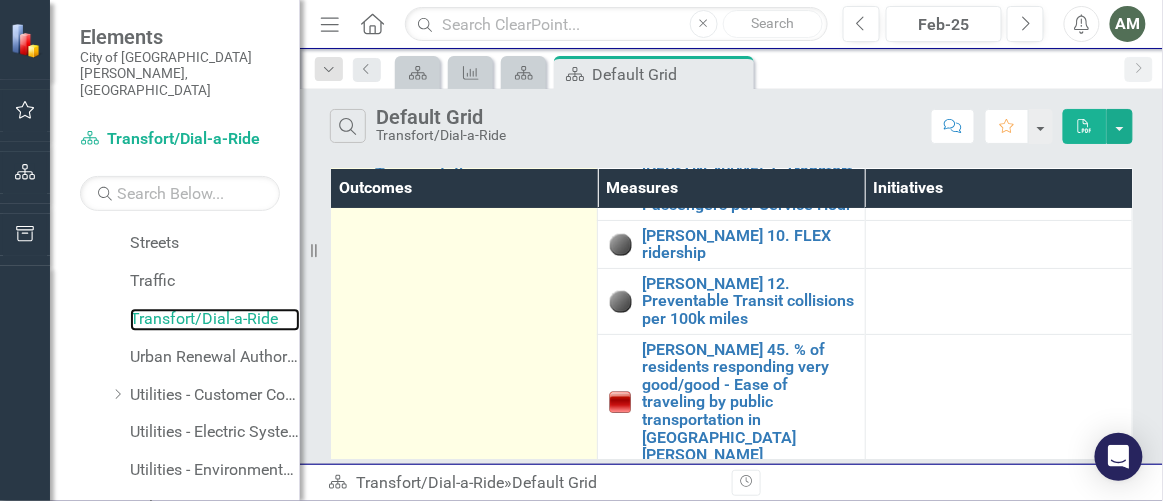 scroll, scrollTop: 0, scrollLeft: 0, axis: both 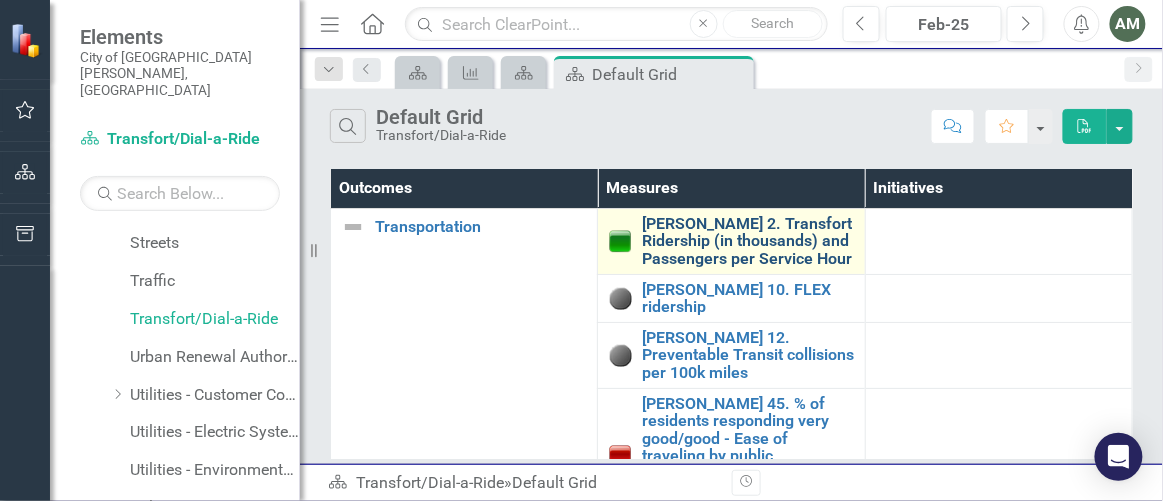 click on "[PERSON_NAME] 2. Transfort Ridership (in thousands) and Passengers per Service Hour" at bounding box center (748, 241) 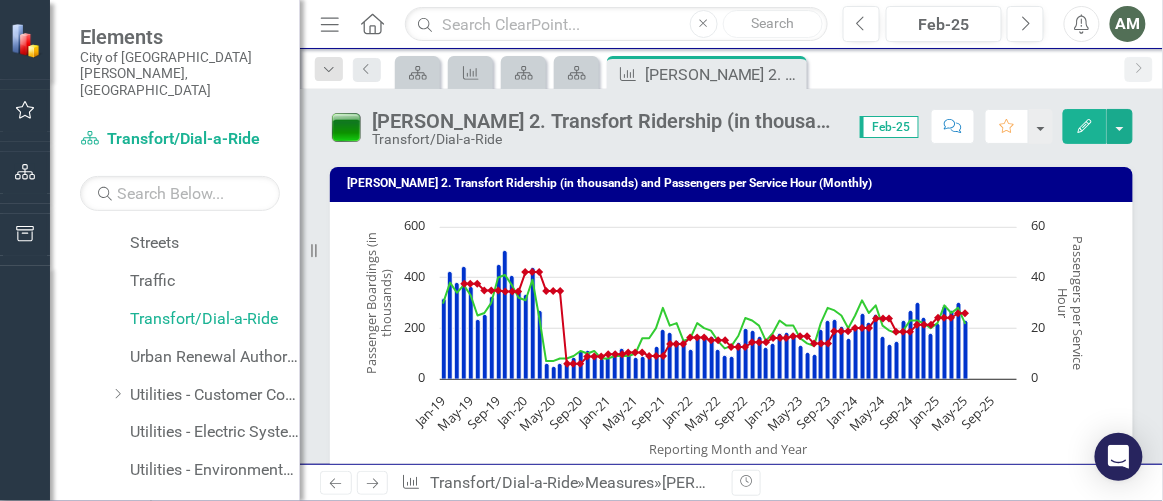 scroll, scrollTop: 0, scrollLeft: 0, axis: both 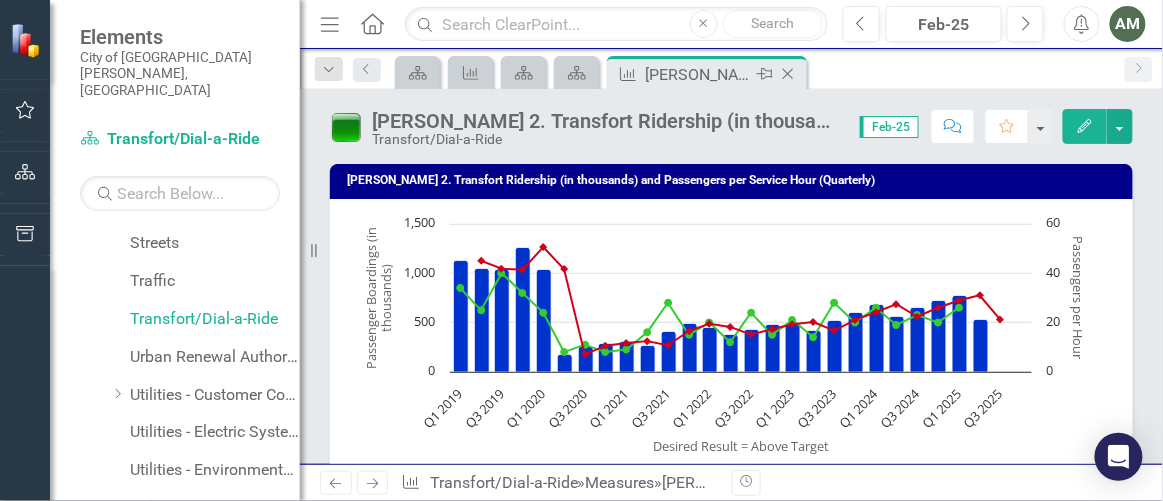 click on "Close" 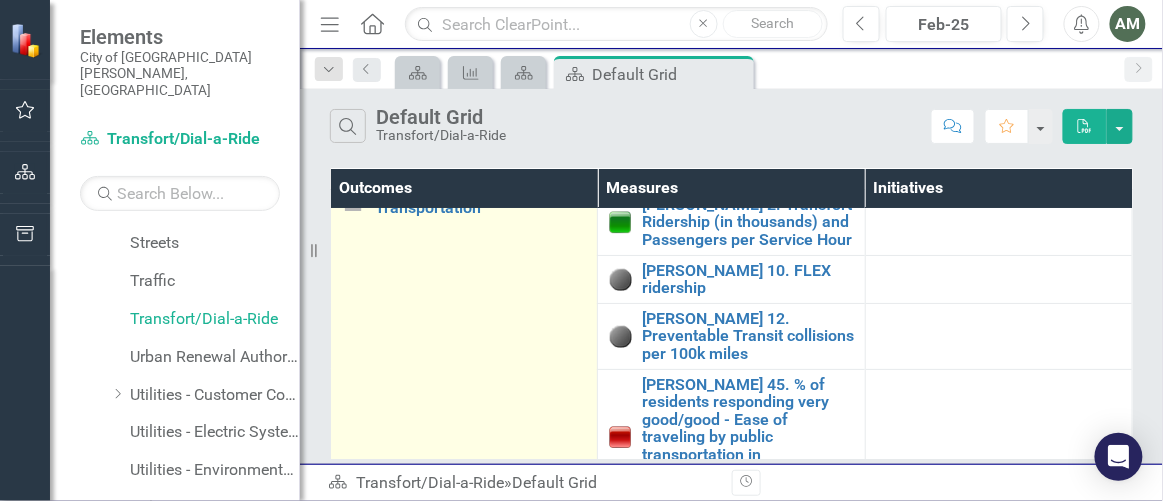 scroll, scrollTop: 0, scrollLeft: 0, axis: both 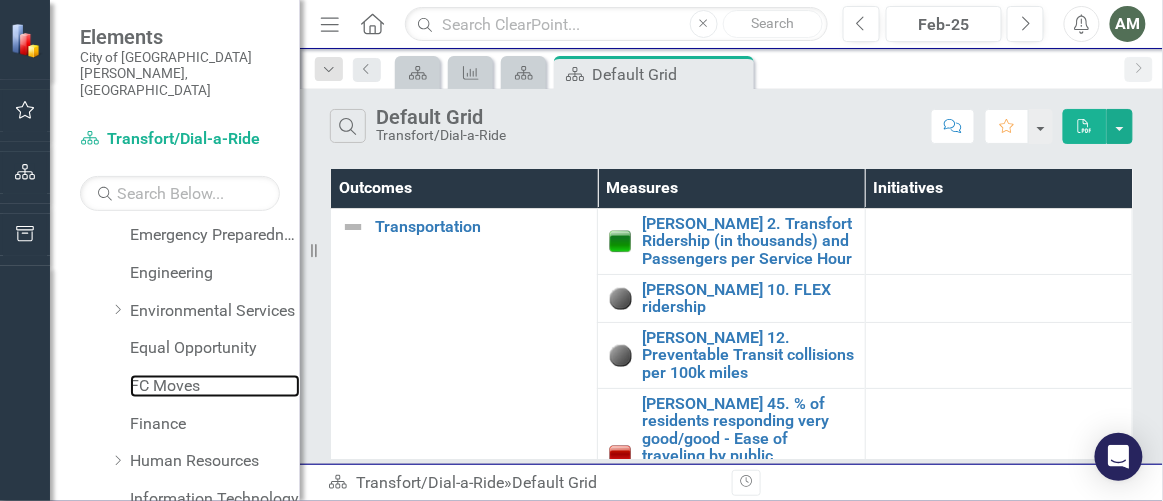 click on "FC Moves" at bounding box center [215, 386] 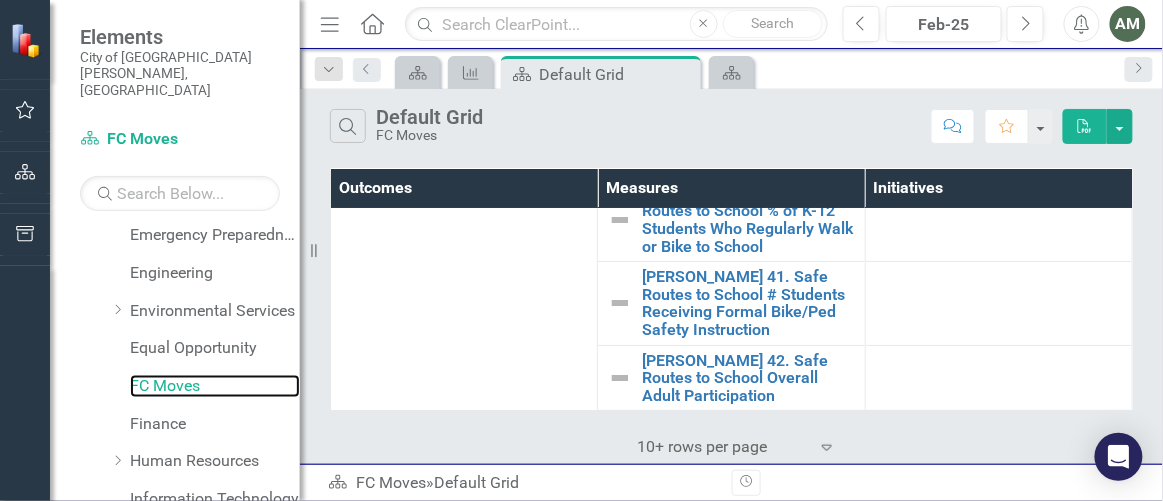 scroll, scrollTop: 0, scrollLeft: 0, axis: both 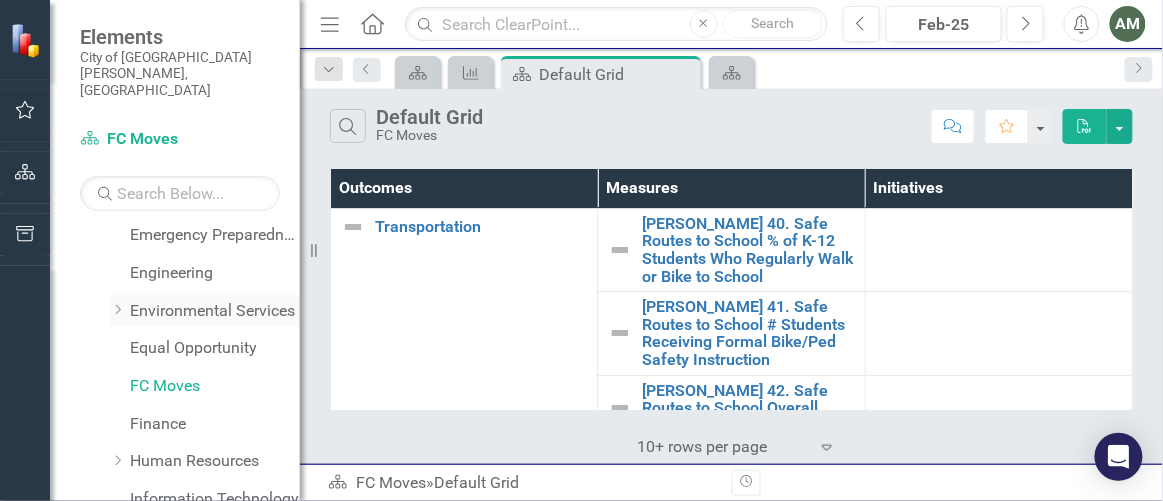 click on "Dropdown" at bounding box center (117, 310) 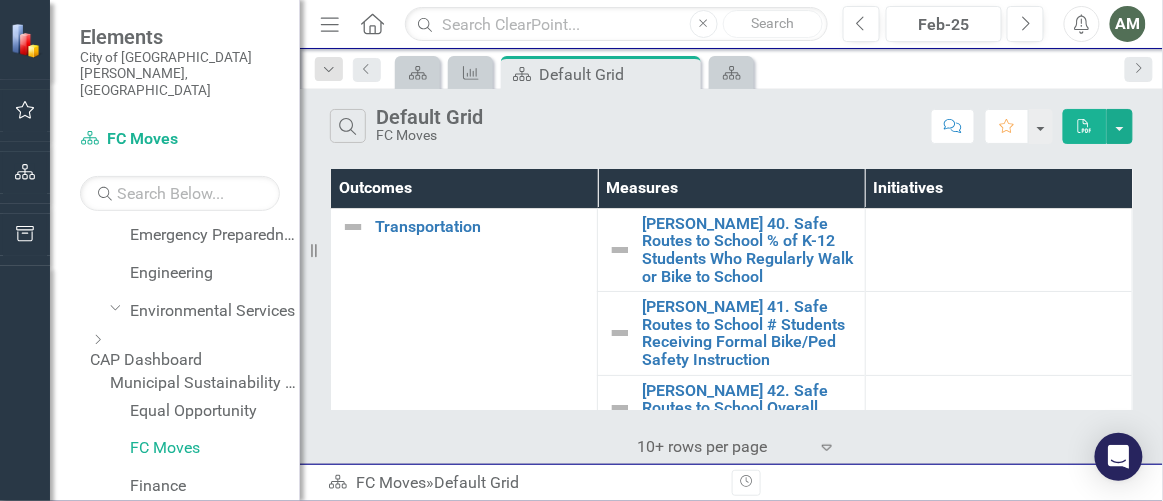 click on "CAP Dashboard" at bounding box center [195, 360] 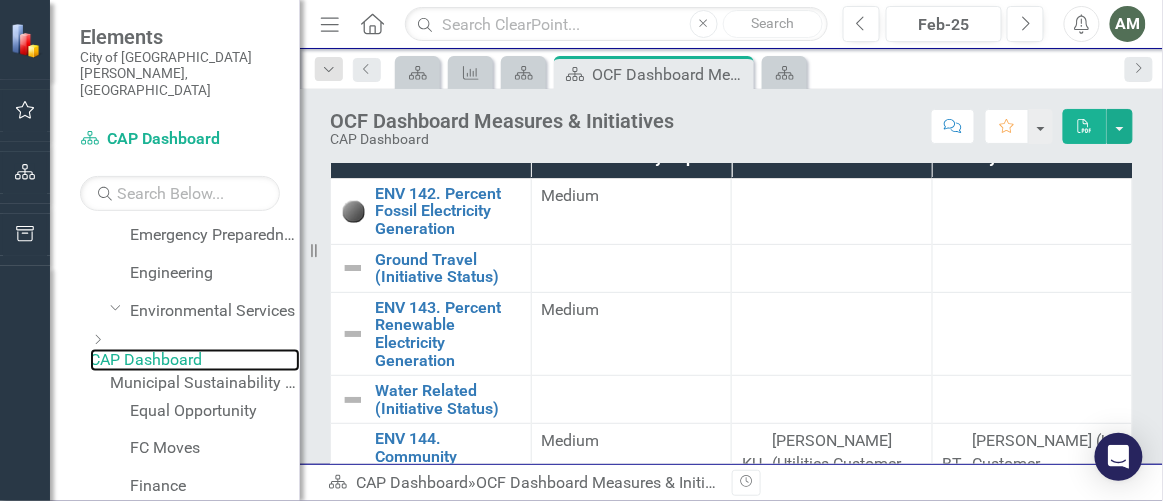 scroll, scrollTop: 399, scrollLeft: 0, axis: vertical 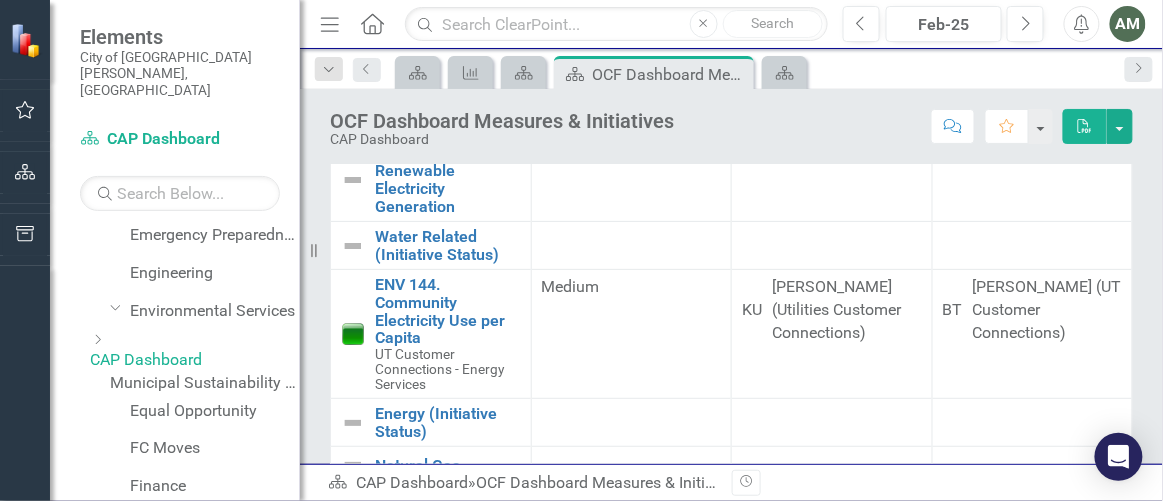 click on "2" at bounding box center [602, 773] 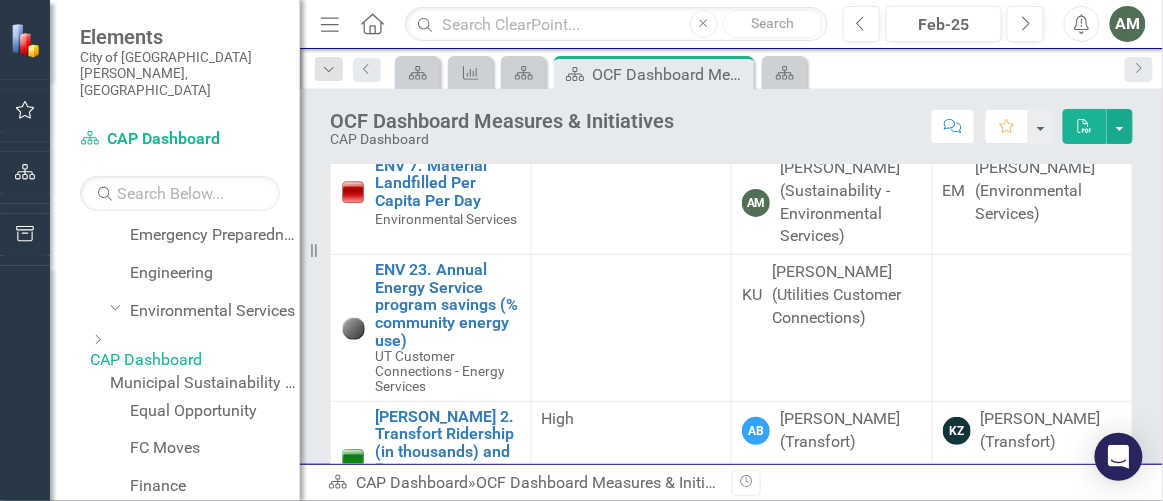 scroll, scrollTop: 0, scrollLeft: 0, axis: both 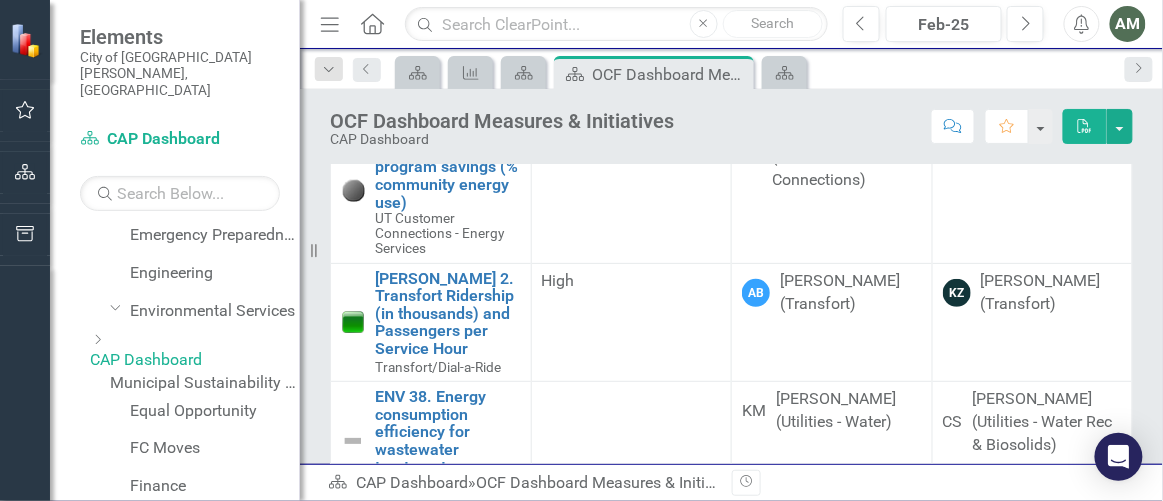 drag, startPoint x: 622, startPoint y: 424, endPoint x: 629, endPoint y: 406, distance: 19.313208 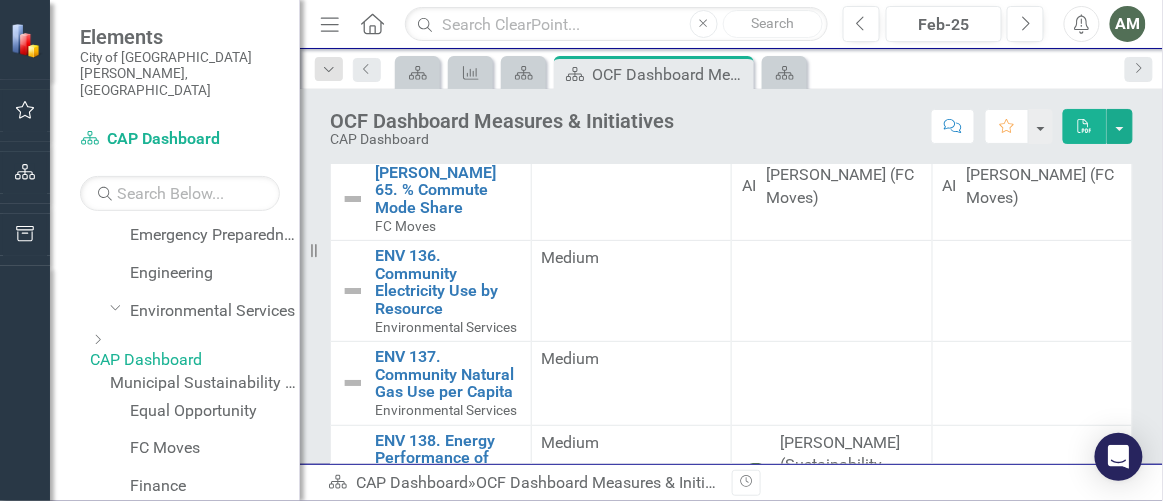 scroll, scrollTop: 0, scrollLeft: 0, axis: both 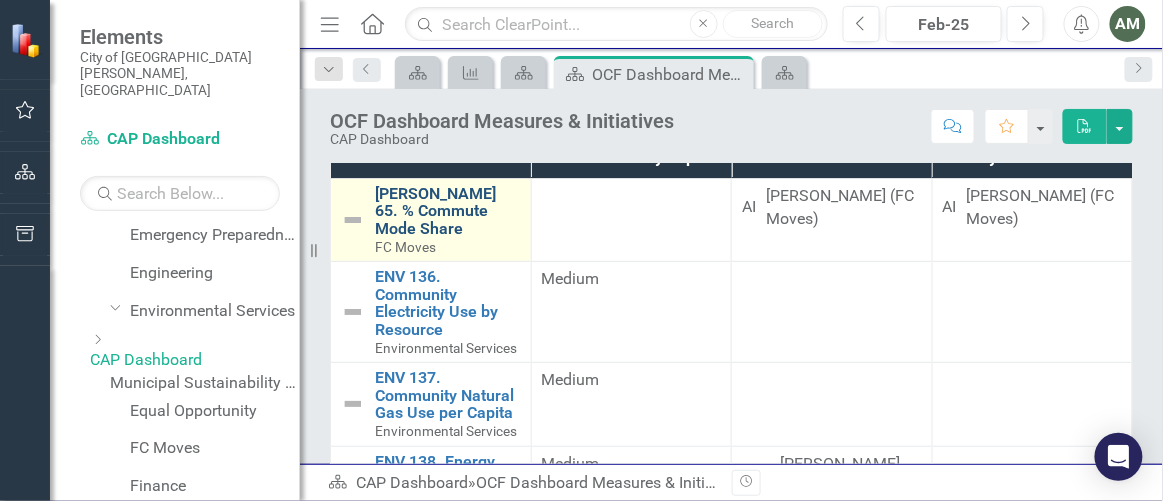 click on "[PERSON_NAME] 65. % Commute Mode Share" at bounding box center (448, 211) 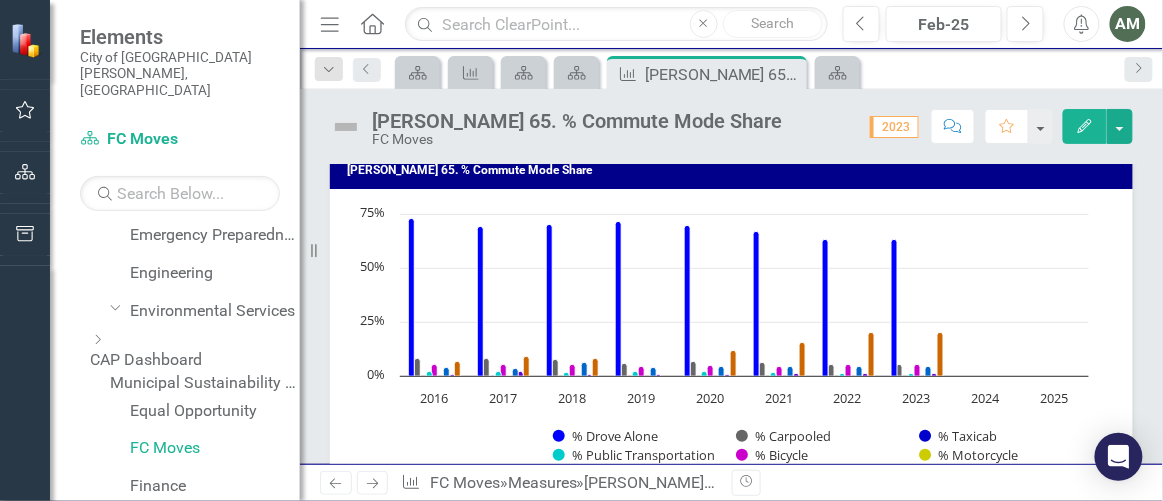 scroll, scrollTop: 0, scrollLeft: 0, axis: both 